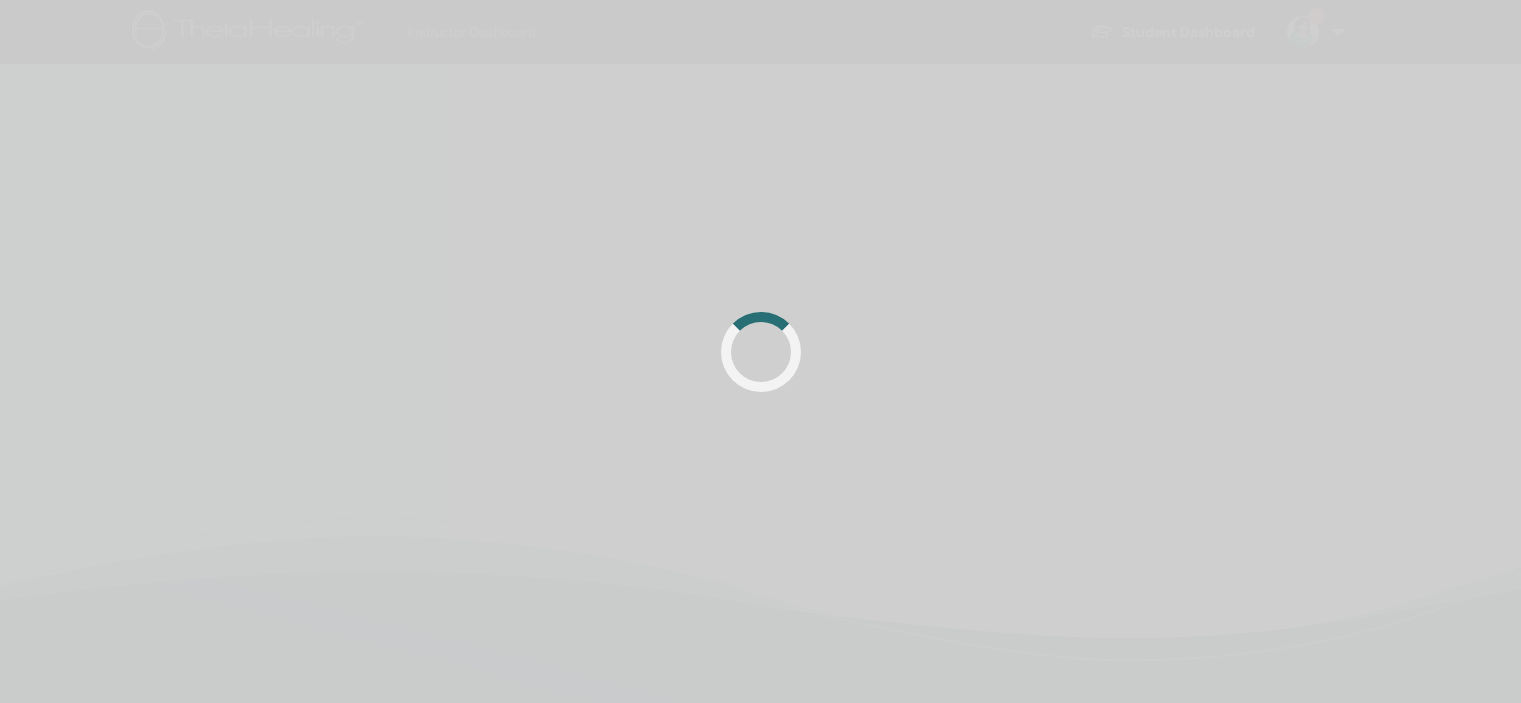 scroll, scrollTop: 0, scrollLeft: 0, axis: both 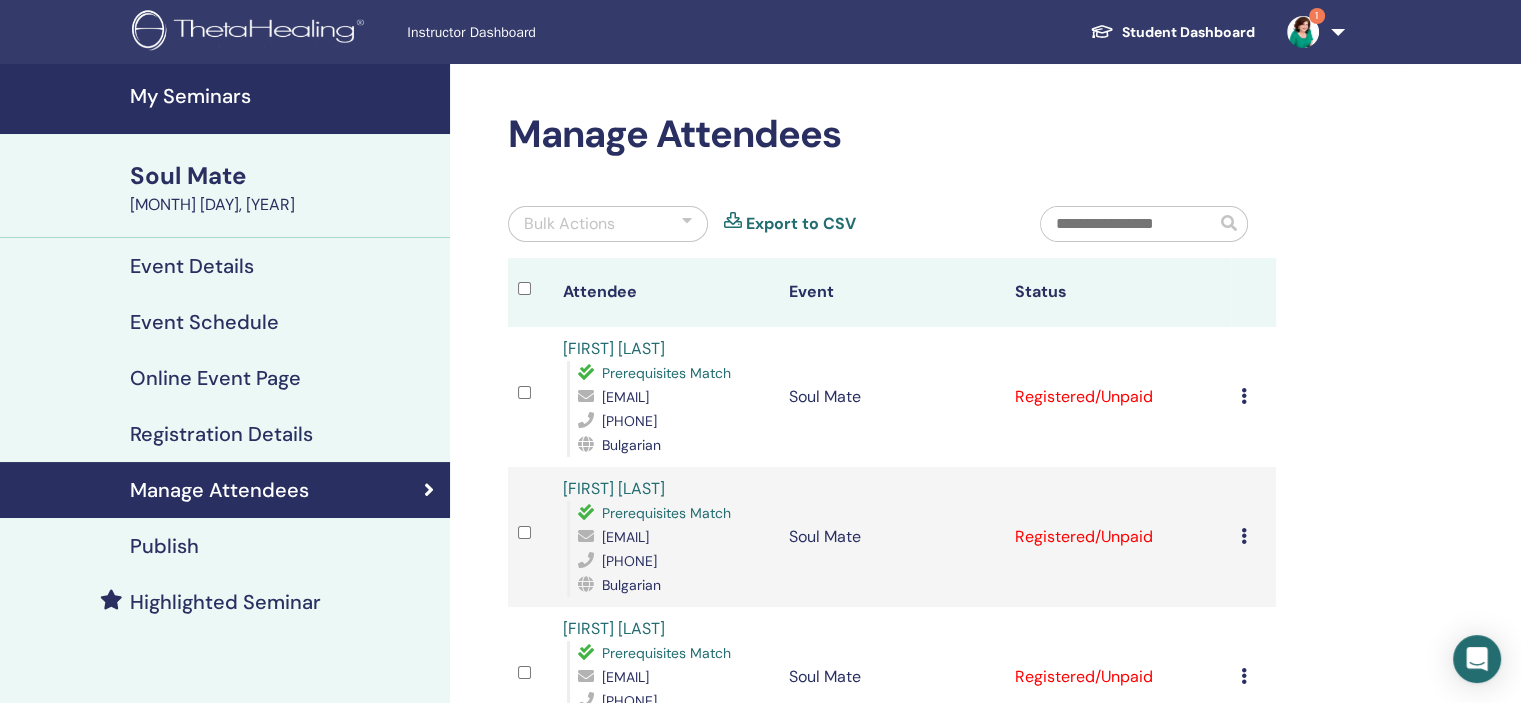 click at bounding box center (1303, 32) 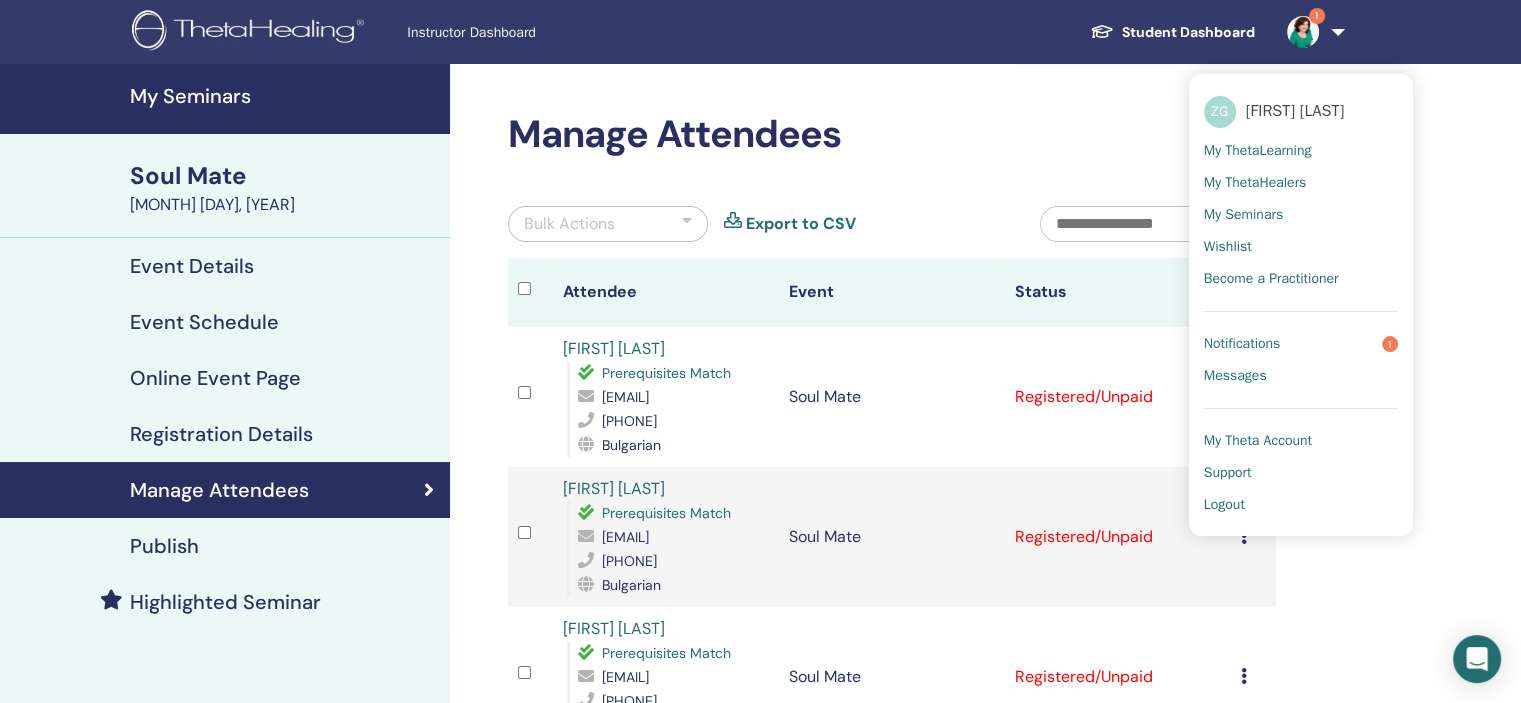 click on "Notifications" at bounding box center [1242, 344] 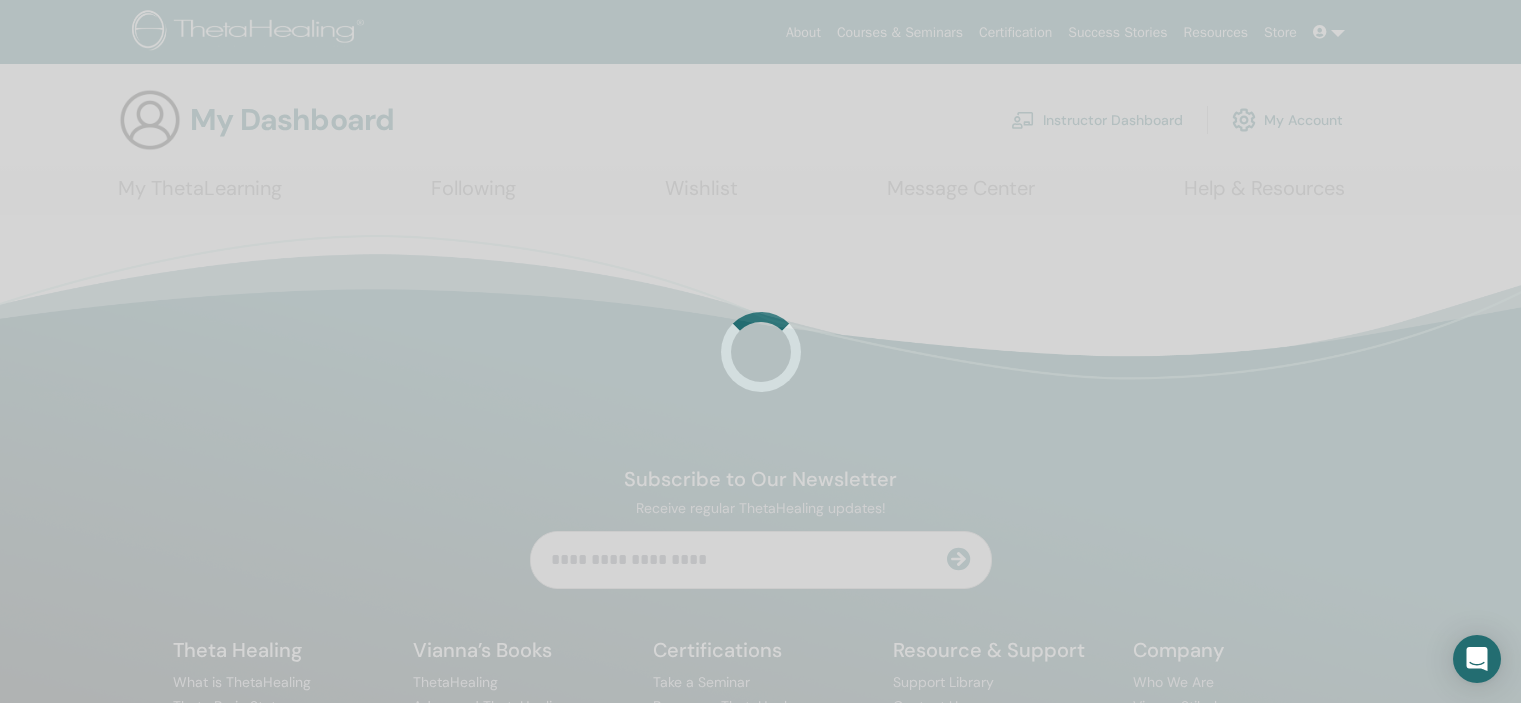 scroll, scrollTop: 0, scrollLeft: 0, axis: both 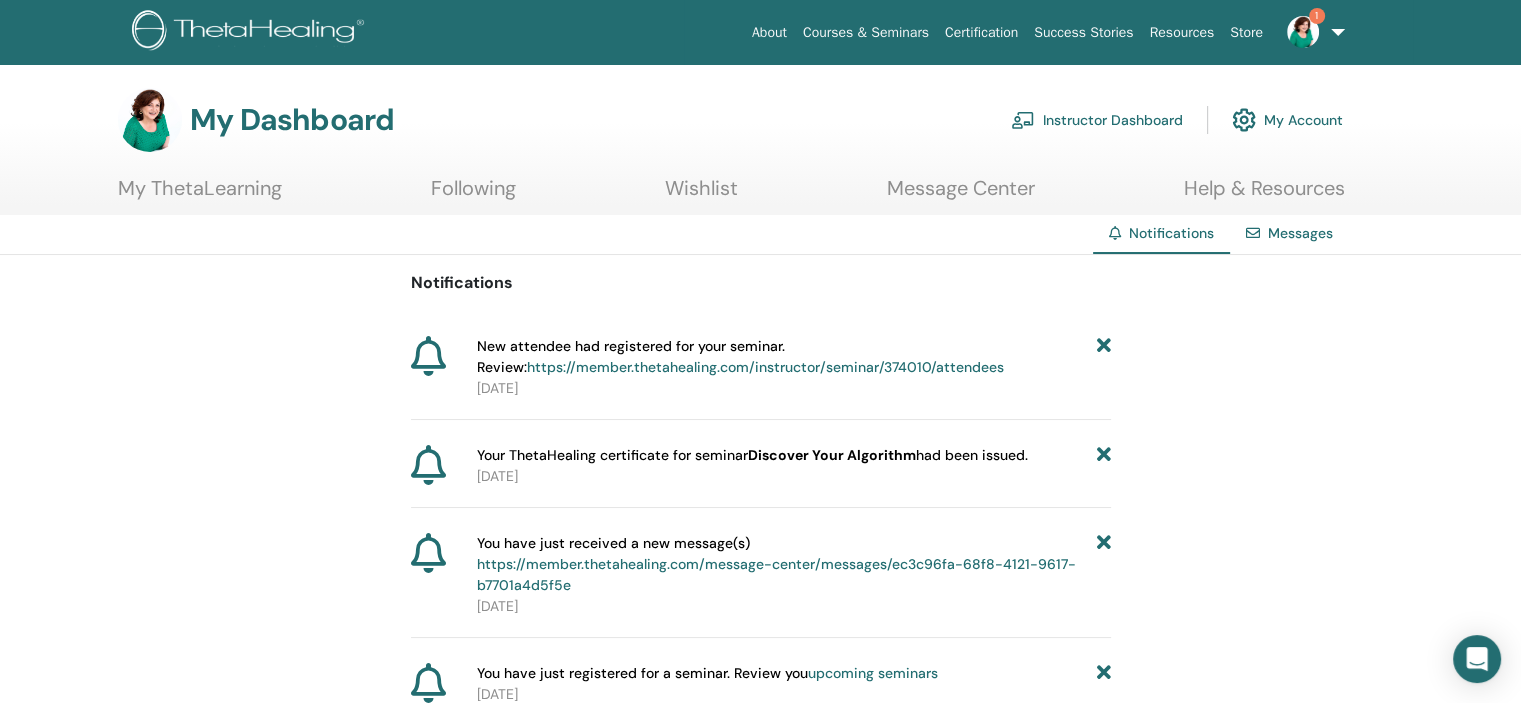 click on "https://member.thetahealing.com/instructor/seminar/374010/attendees" at bounding box center (765, 367) 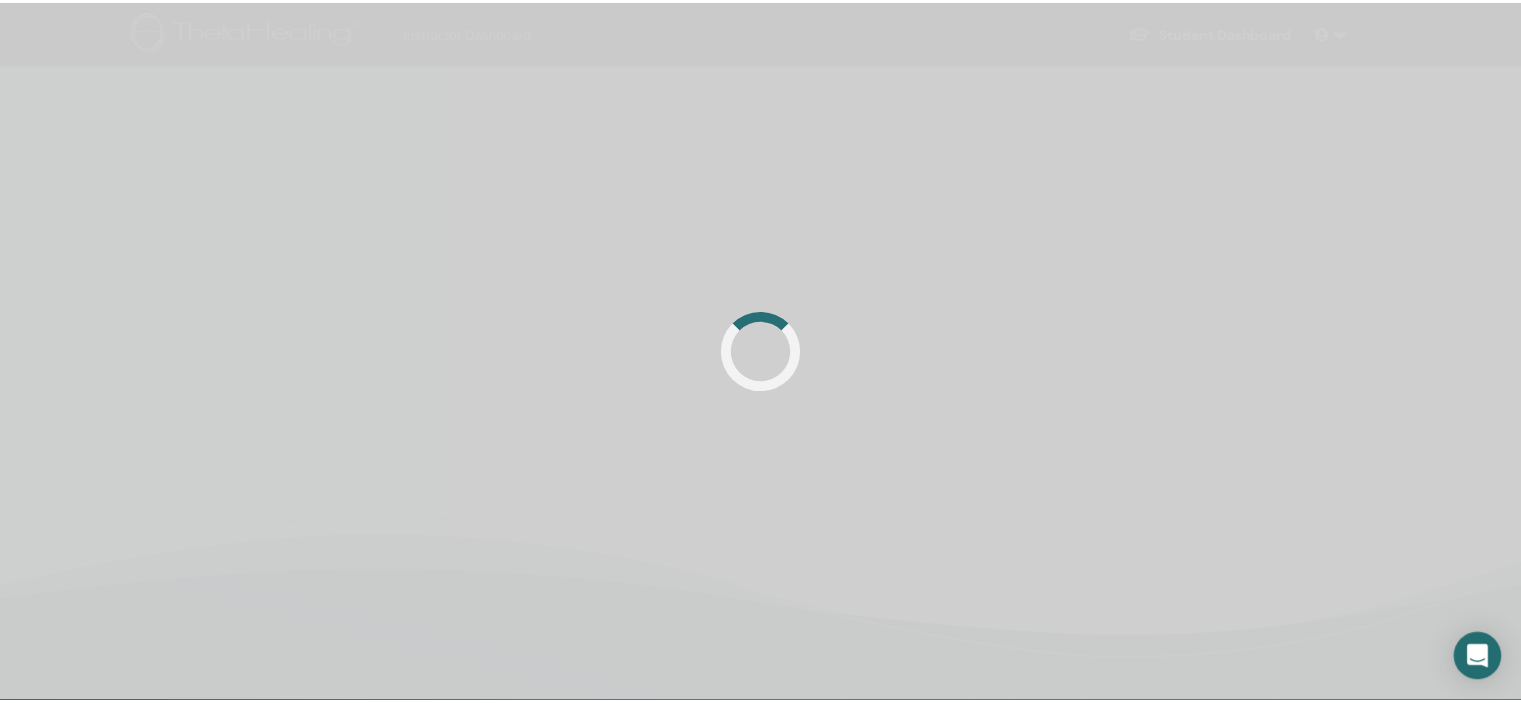 scroll, scrollTop: 0, scrollLeft: 0, axis: both 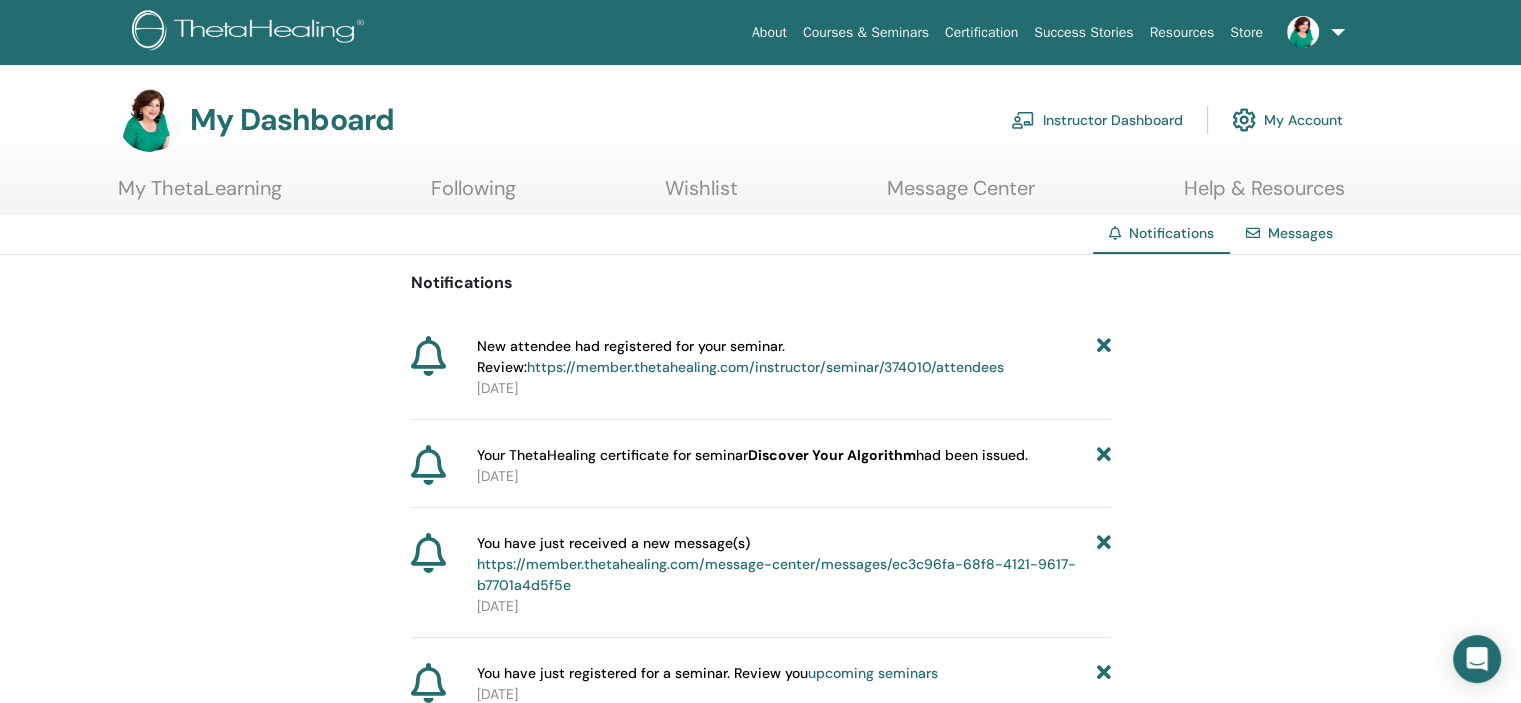 click at bounding box center [1103, 357] 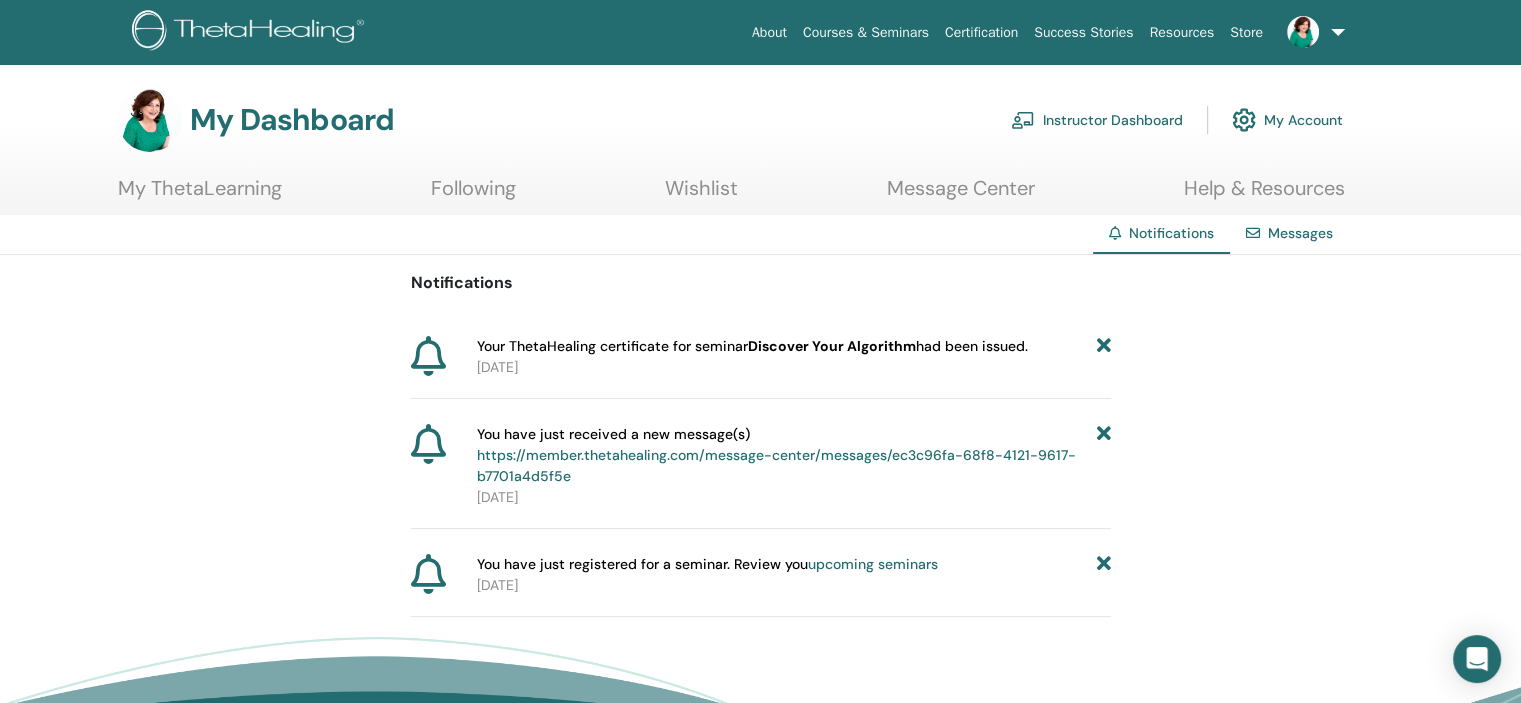 click at bounding box center (1103, 346) 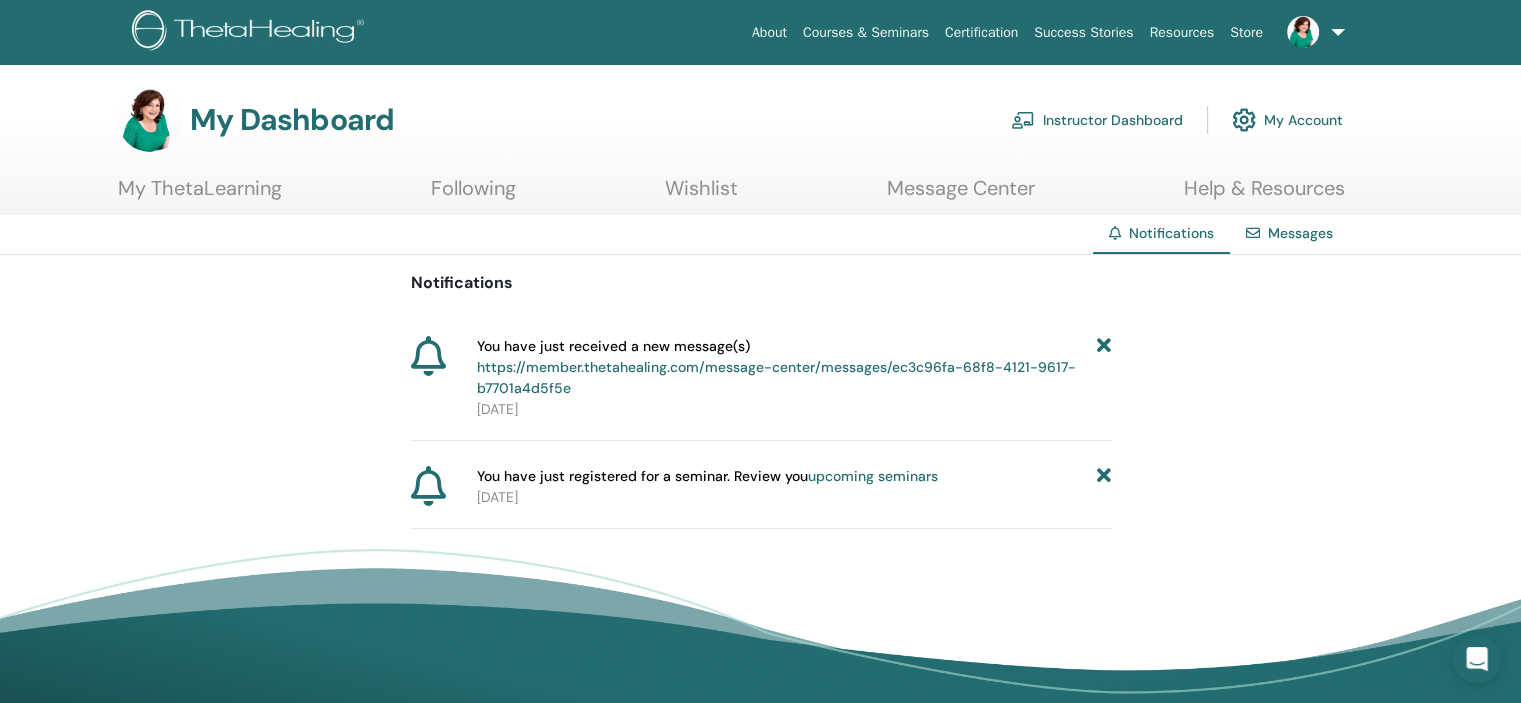 click at bounding box center [1103, 367] 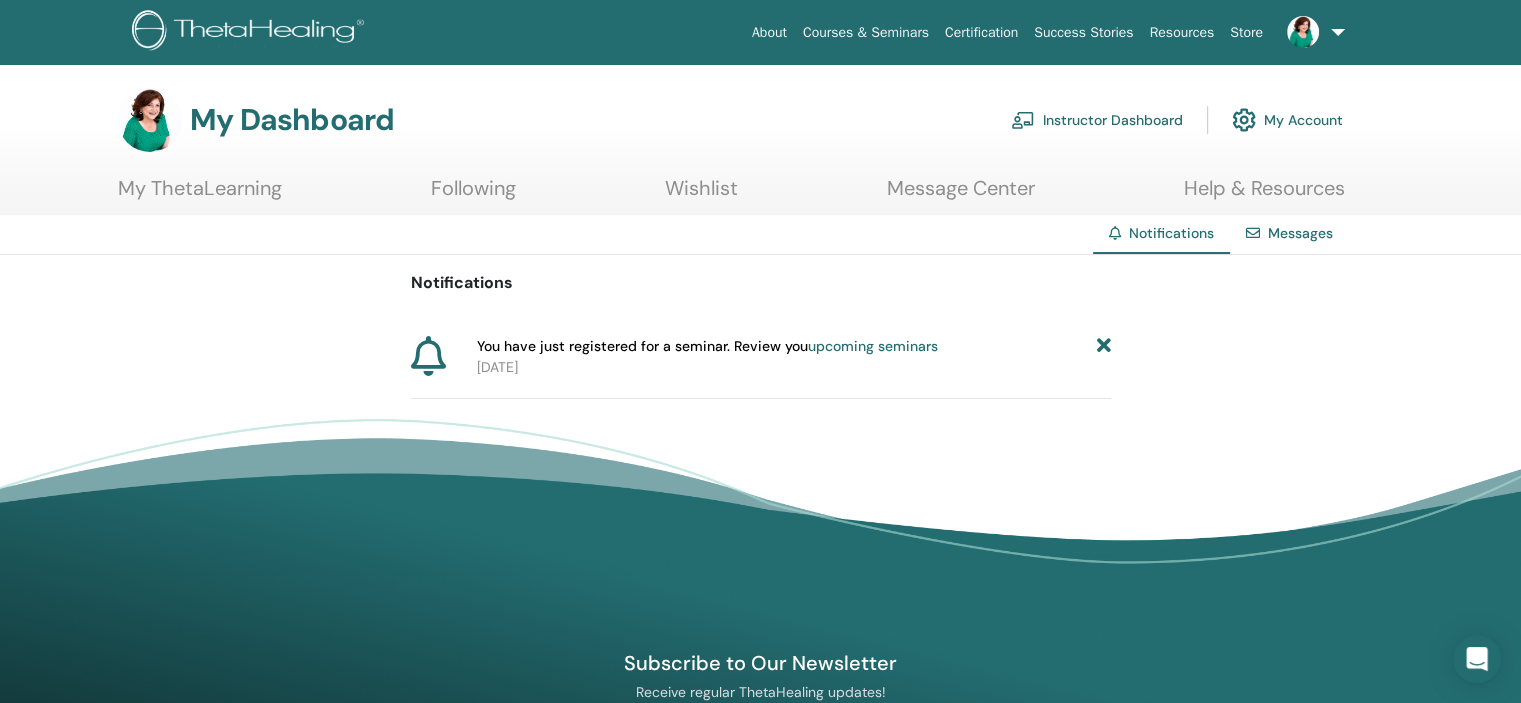 click at bounding box center (1103, 346) 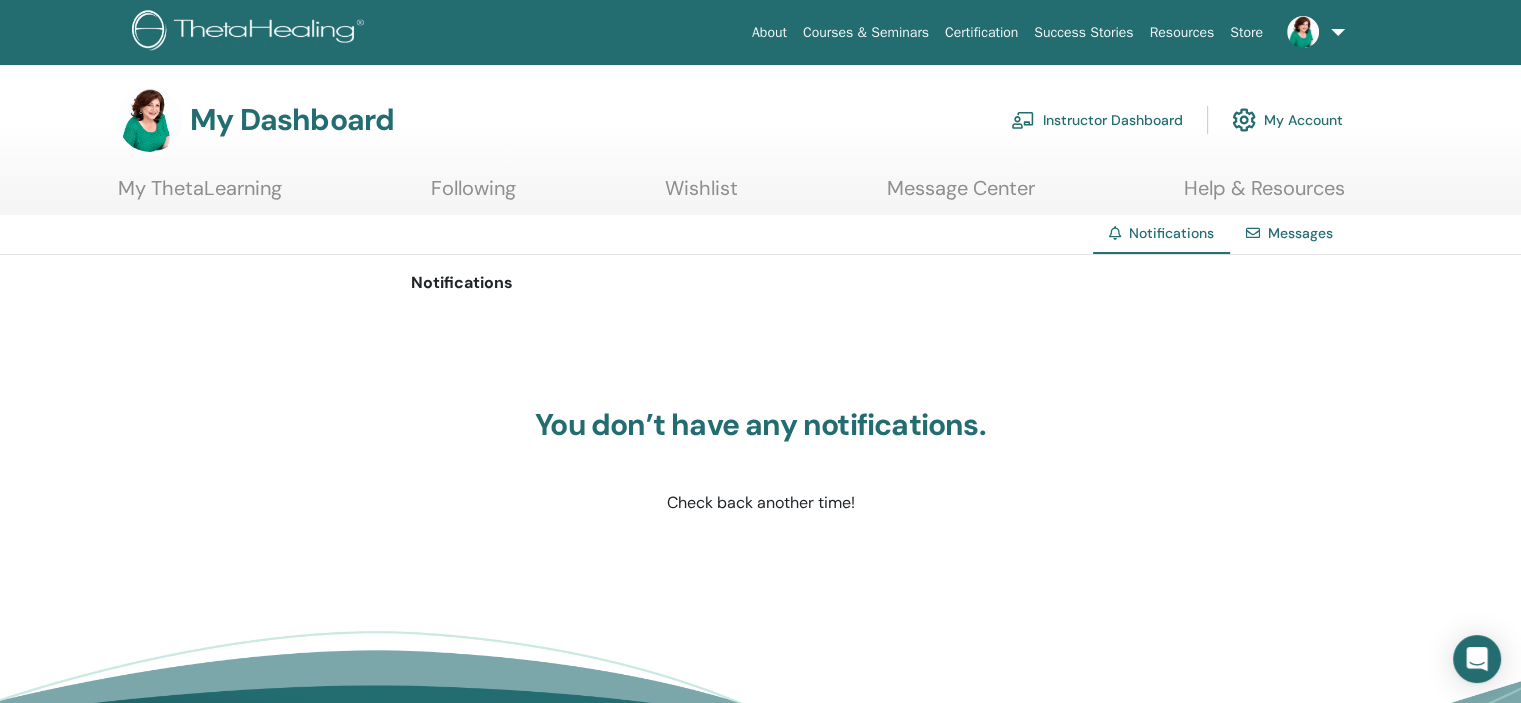 click at bounding box center [150, 120] 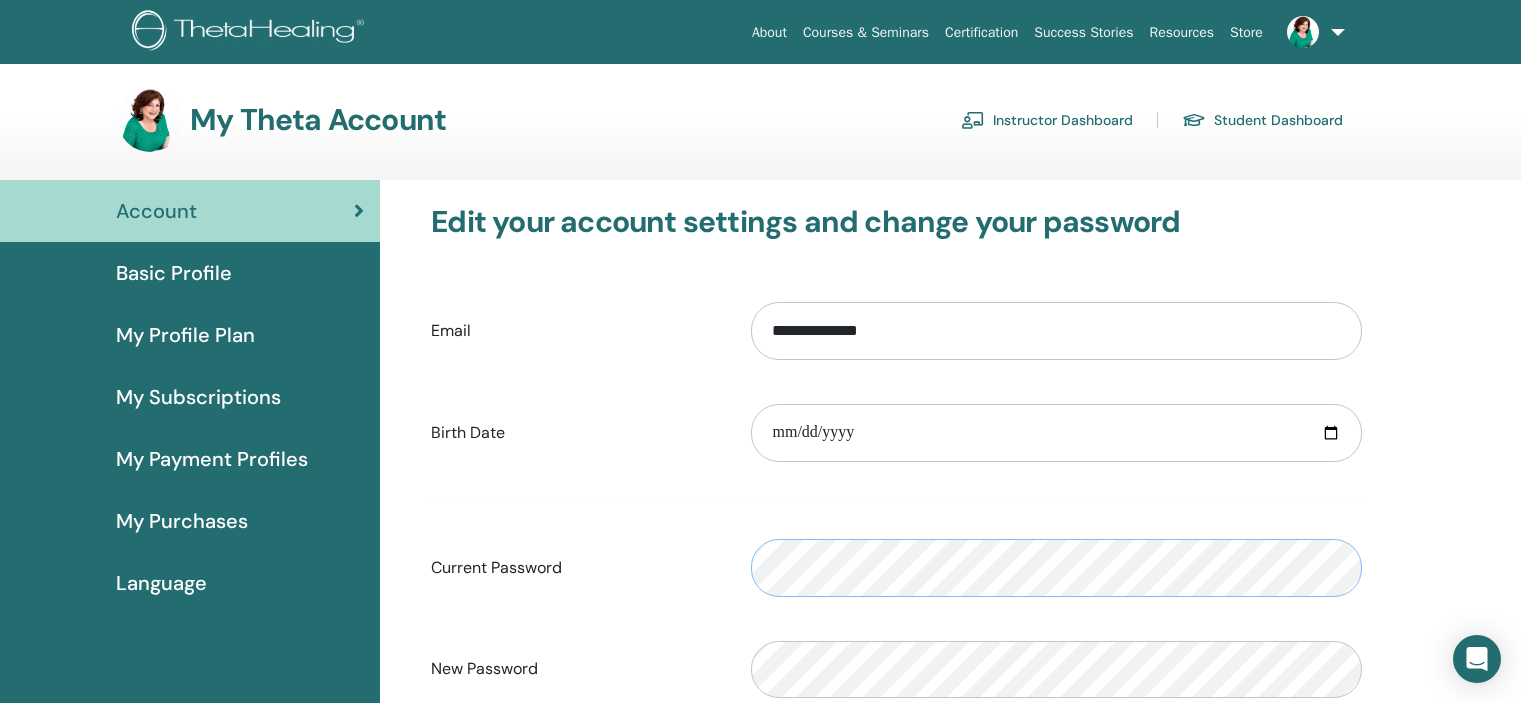 scroll, scrollTop: 0, scrollLeft: 0, axis: both 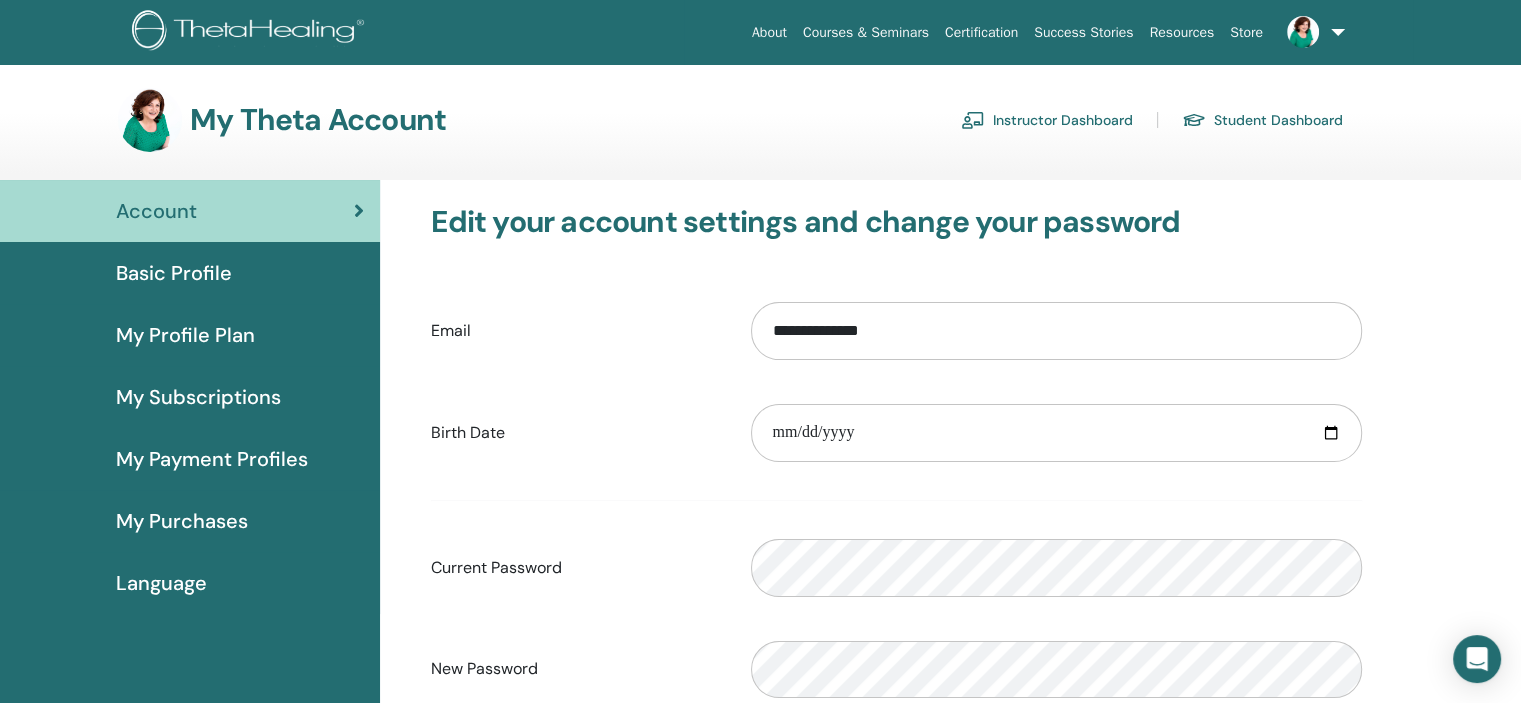 click on "Instructor Dashboard" at bounding box center (1047, 120) 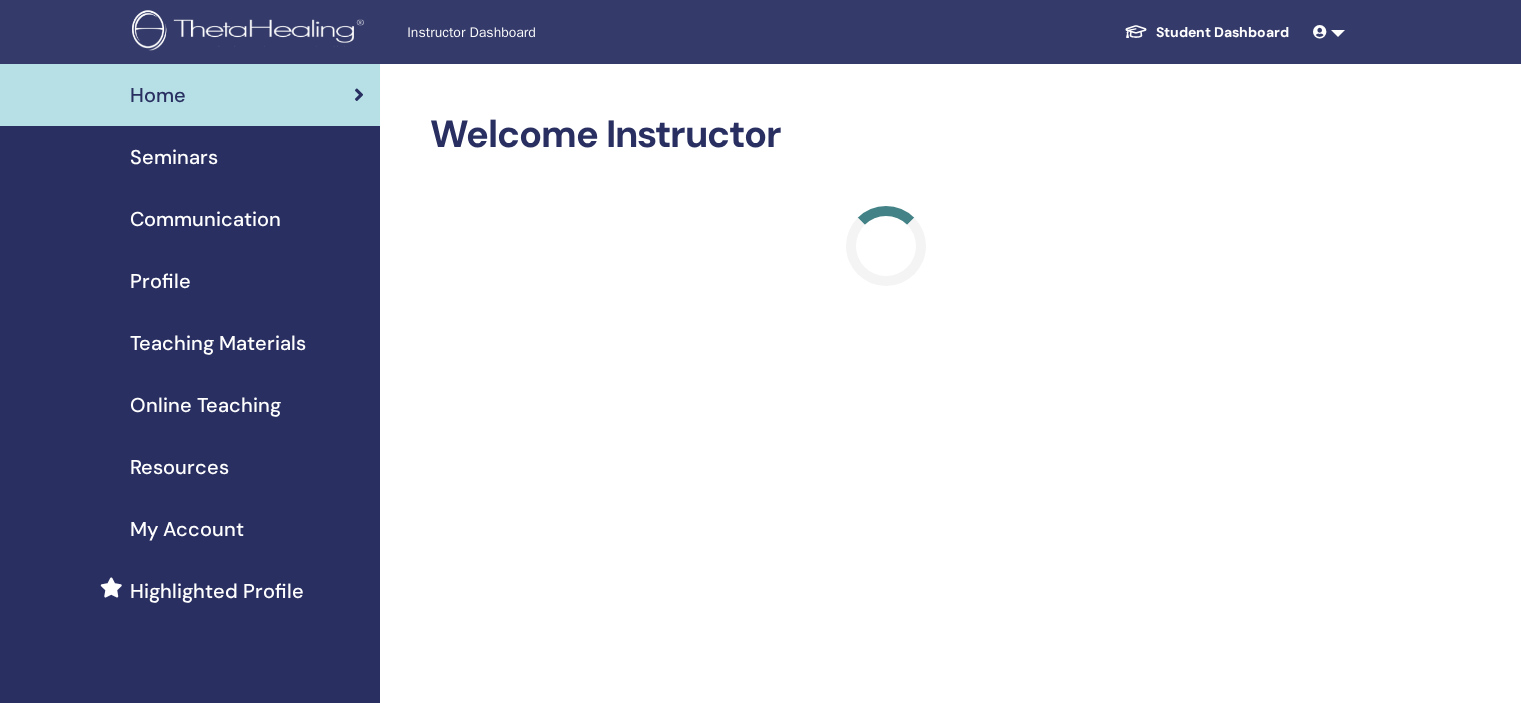 scroll, scrollTop: 0, scrollLeft: 0, axis: both 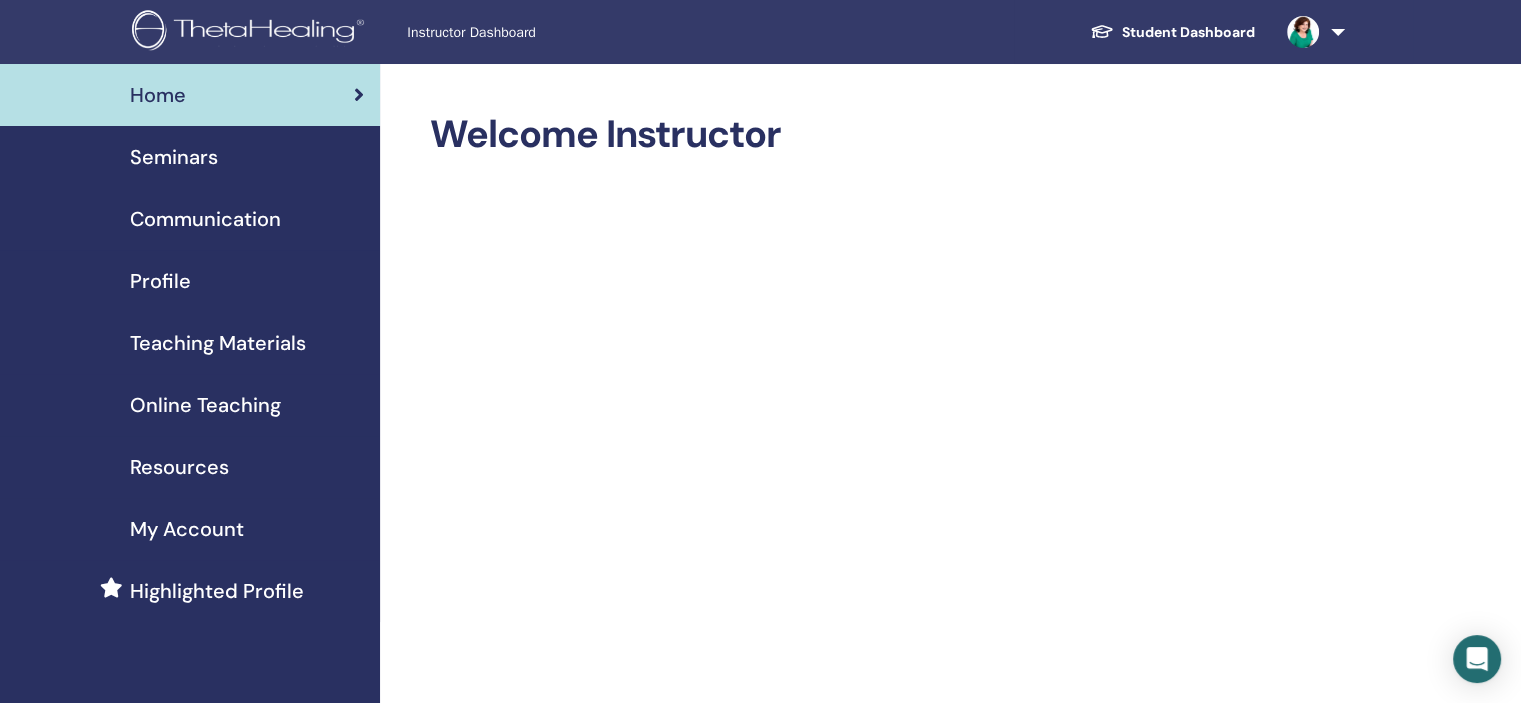 click on "Seminars" at bounding box center [174, 157] 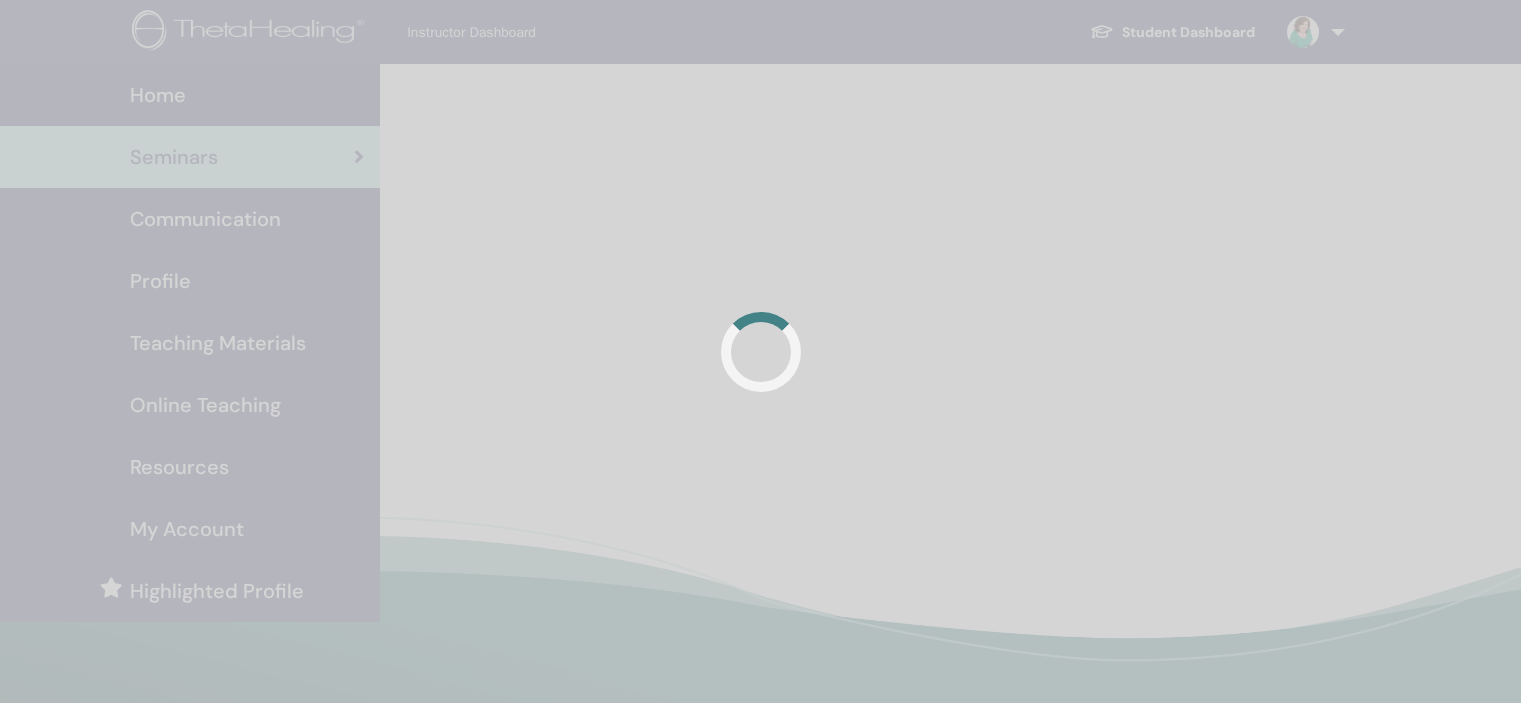 scroll, scrollTop: 0, scrollLeft: 0, axis: both 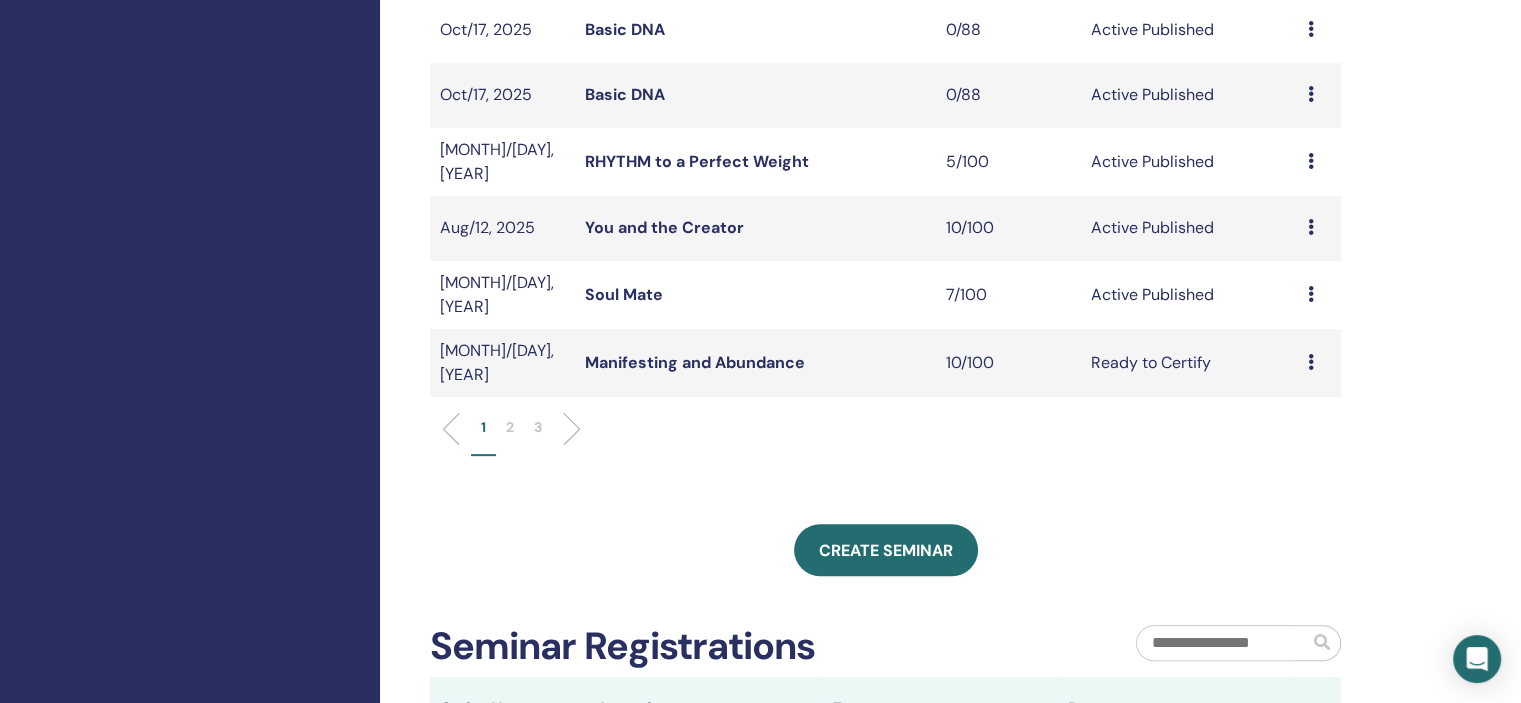 click at bounding box center (1311, 294) 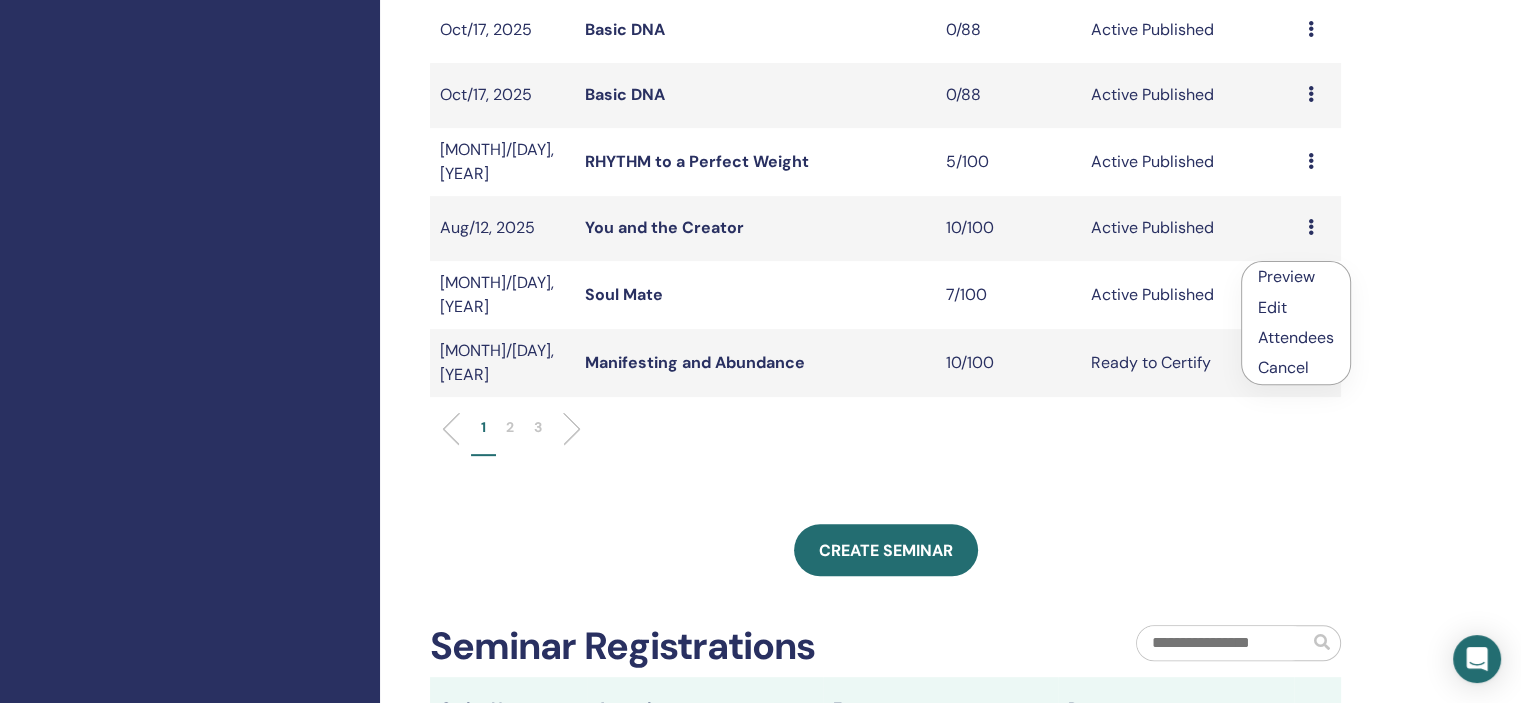 click on "Attendees" at bounding box center [1296, 337] 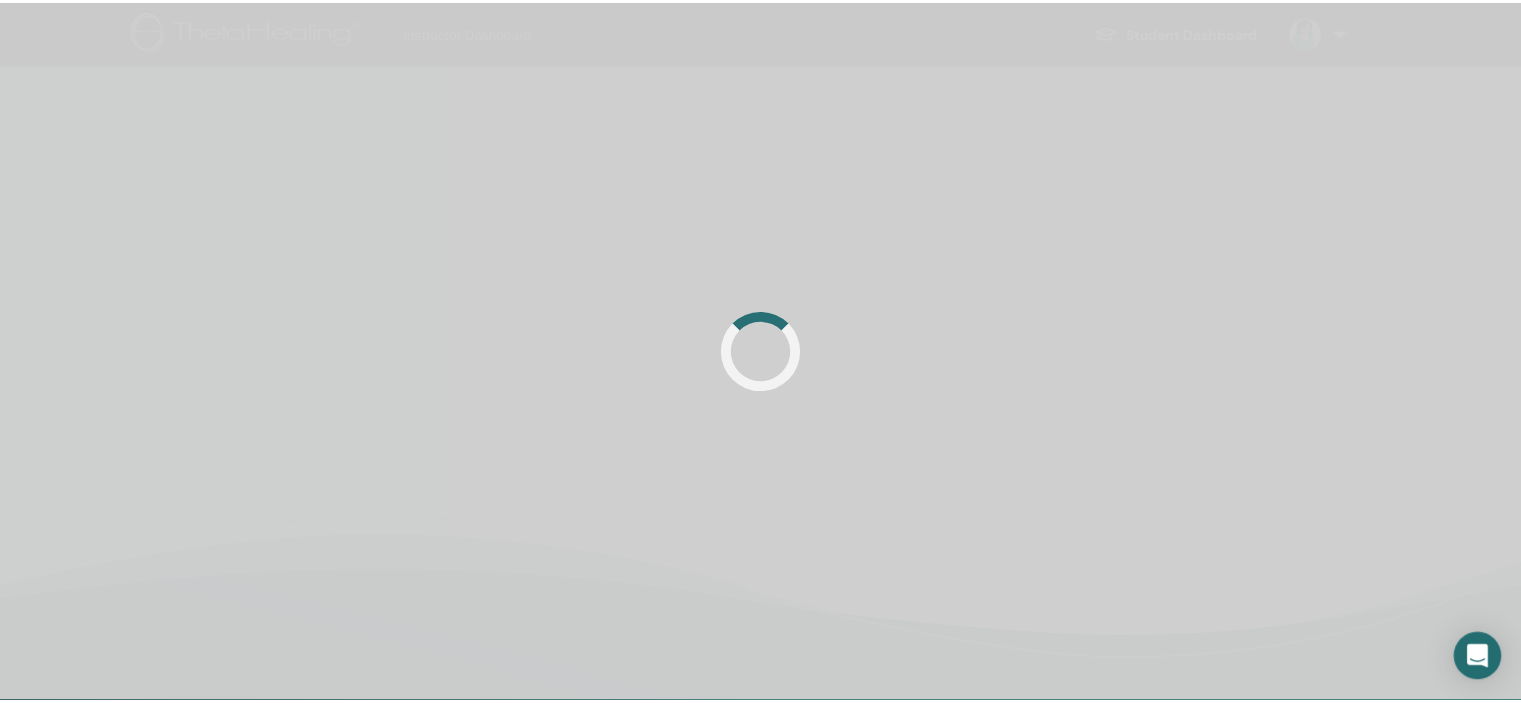 scroll, scrollTop: 0, scrollLeft: 0, axis: both 